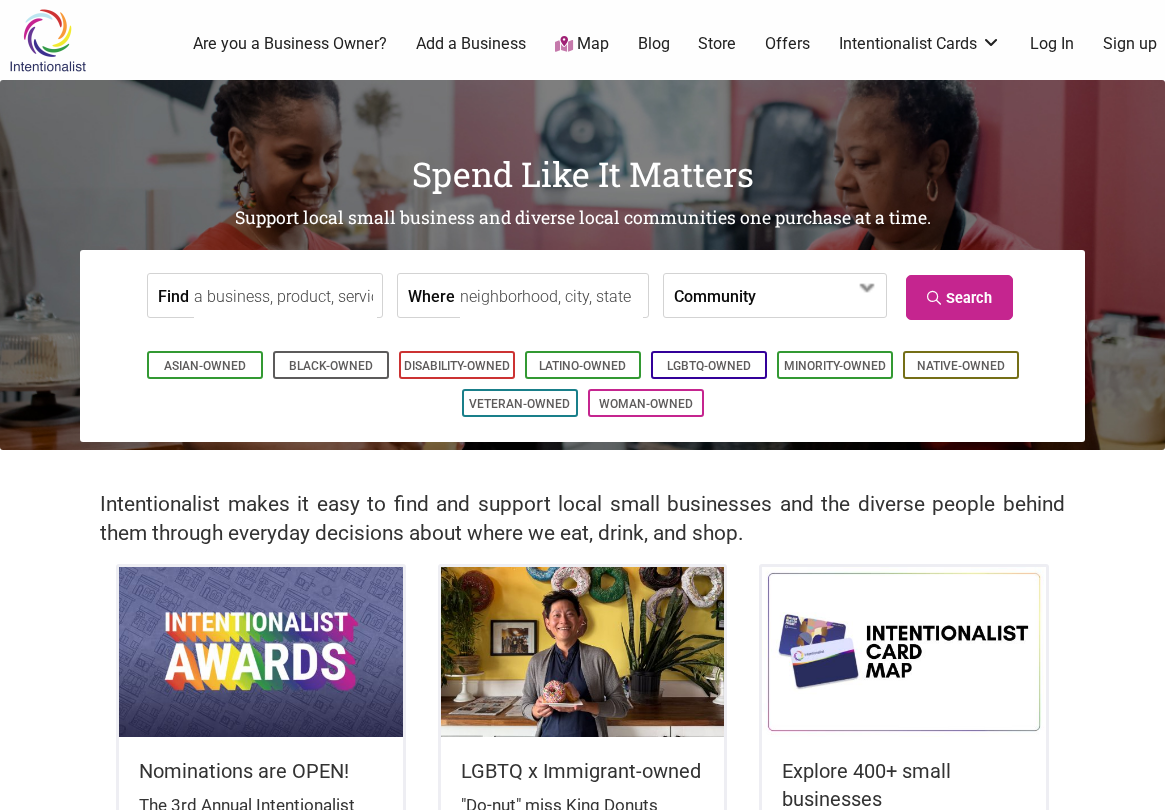 scroll, scrollTop: 0, scrollLeft: 0, axis: both 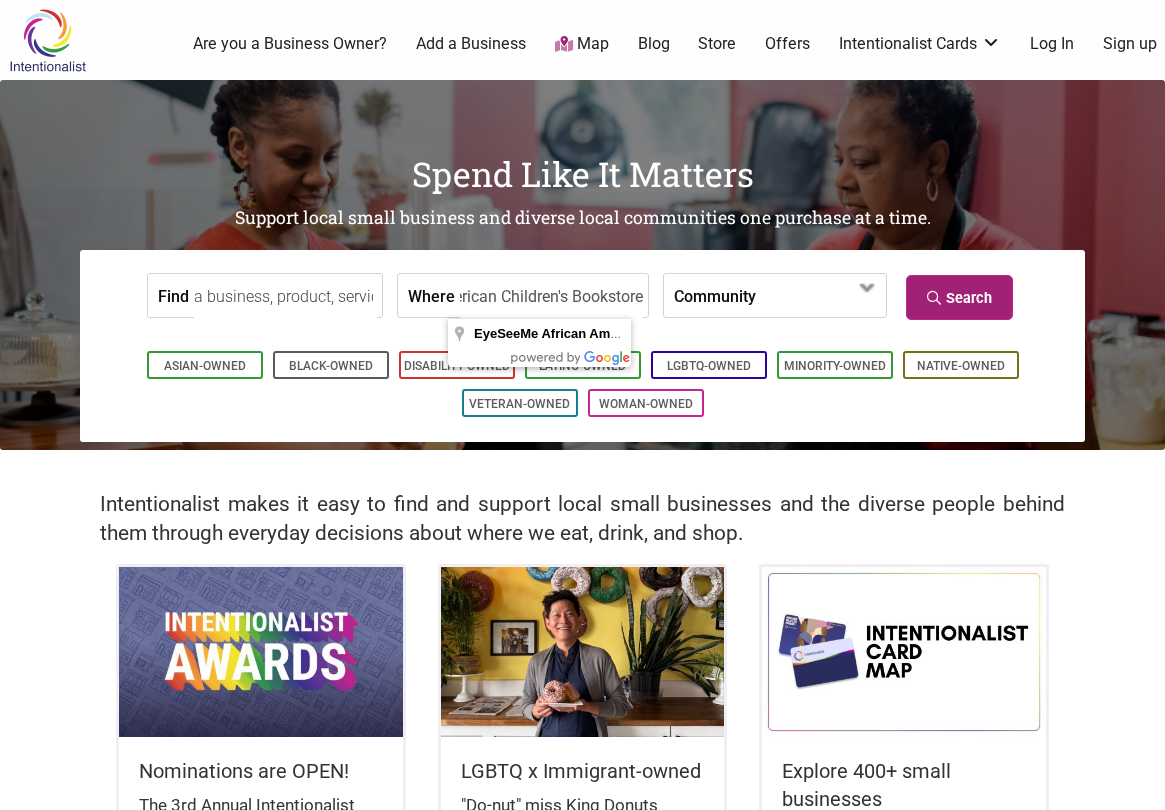 type on "EyeSeeMe African American Children's Bookstore" 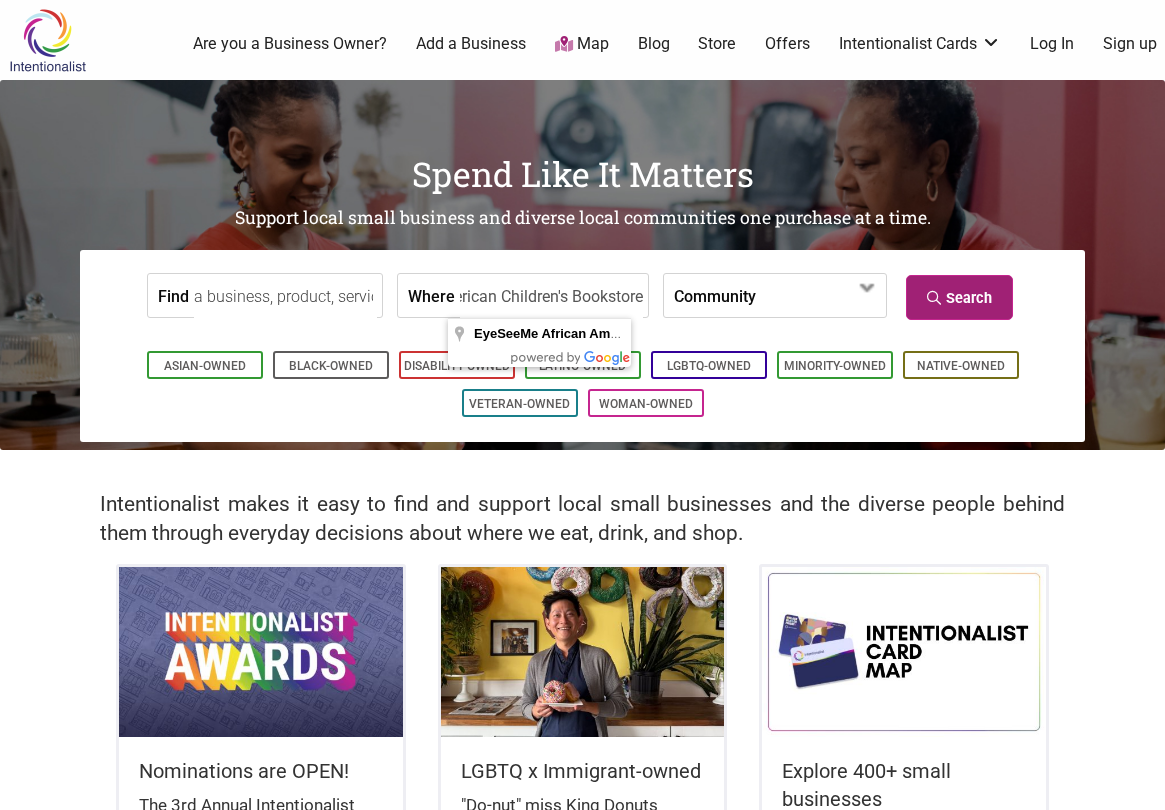 click on "Search" at bounding box center (959, 297) 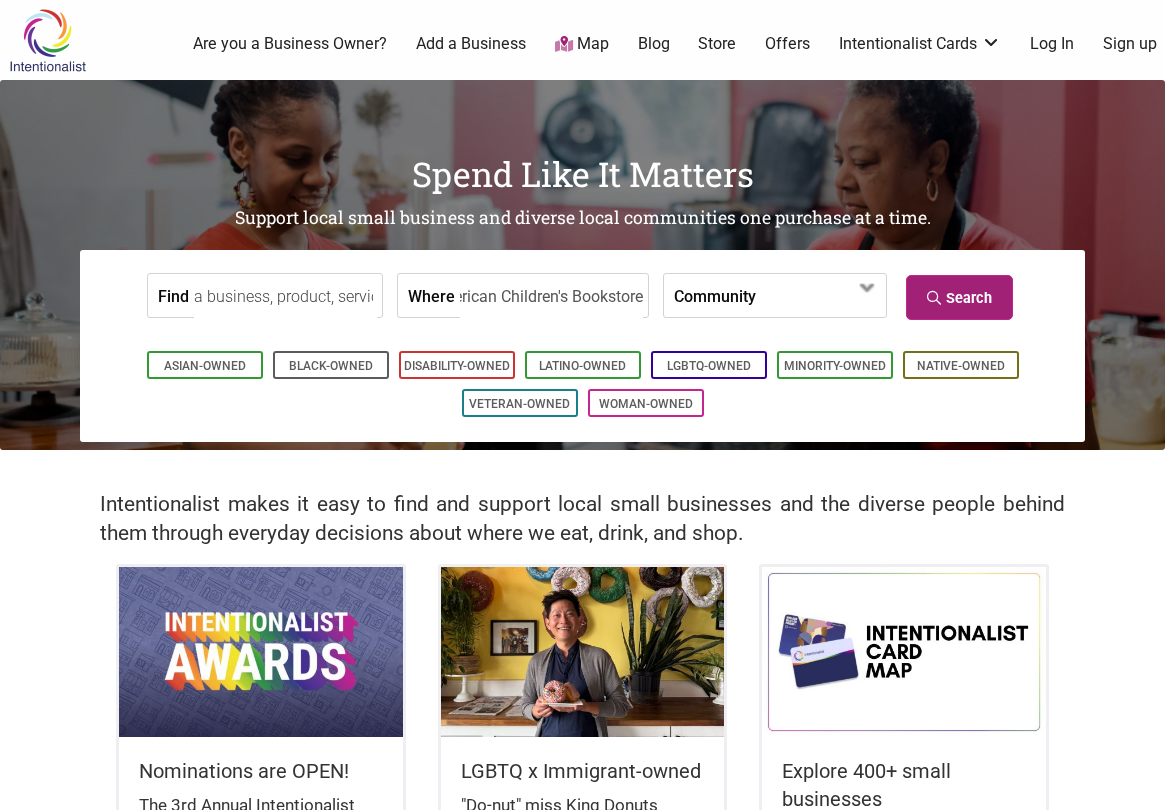 scroll, scrollTop: 0, scrollLeft: 0, axis: both 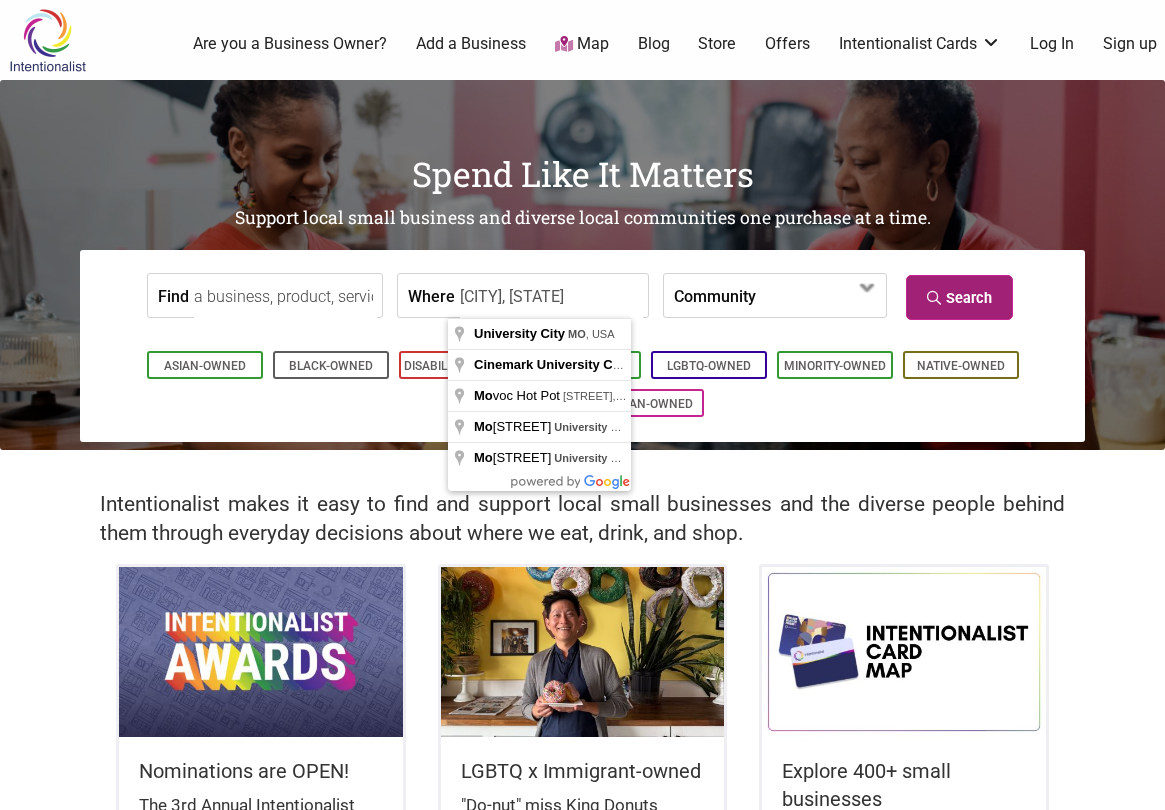type on "[CITY], [STATE]" 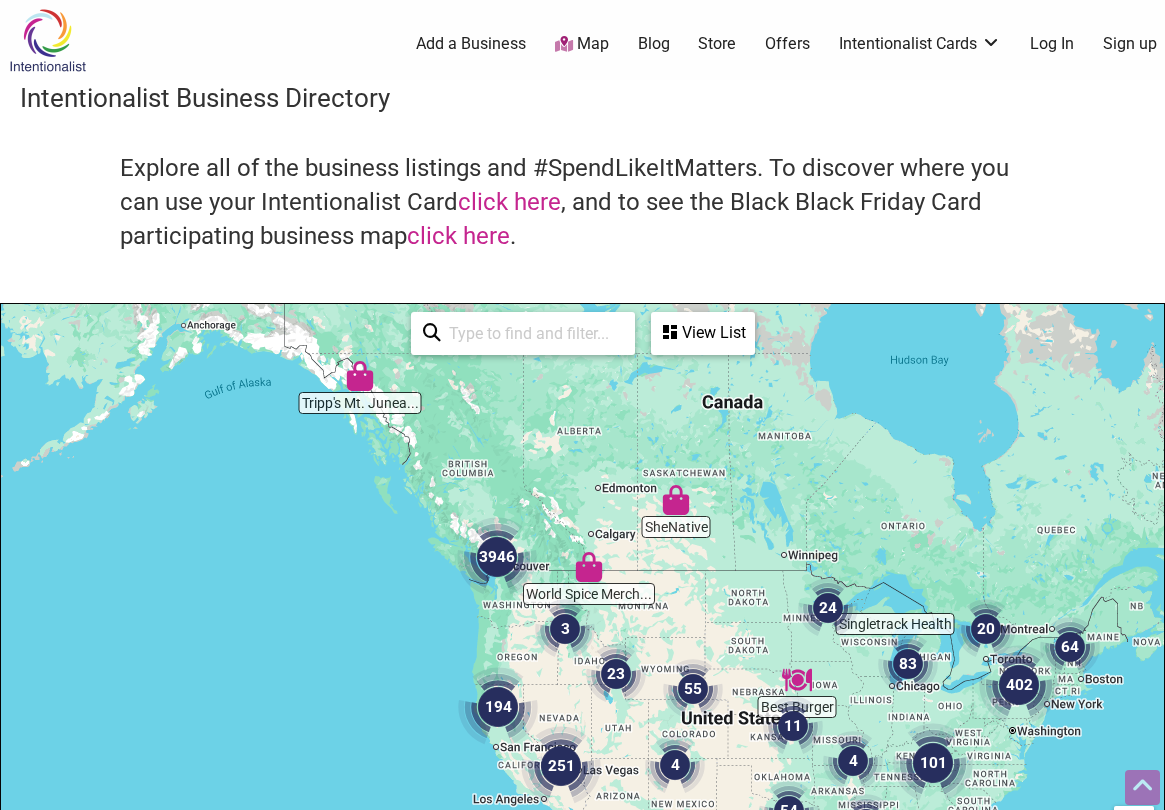scroll, scrollTop: 500, scrollLeft: 0, axis: vertical 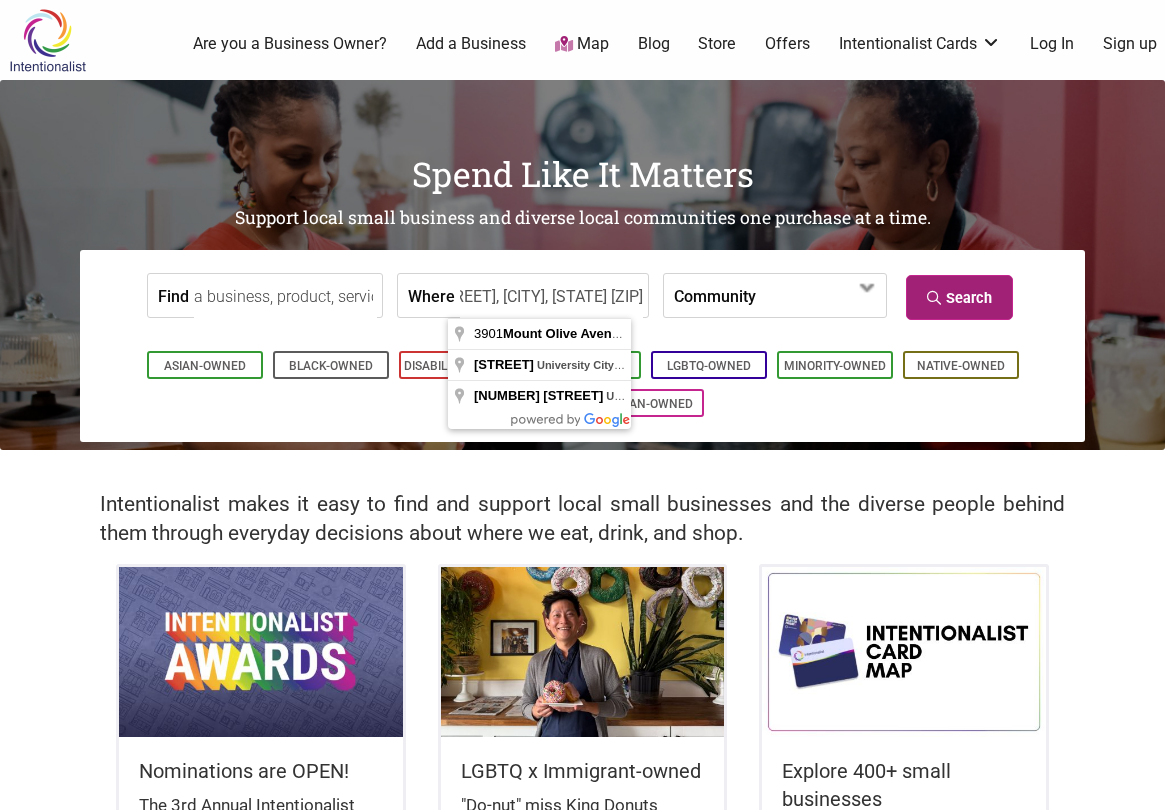 type on "3901 Olive Blvd, University City, MO 63108" 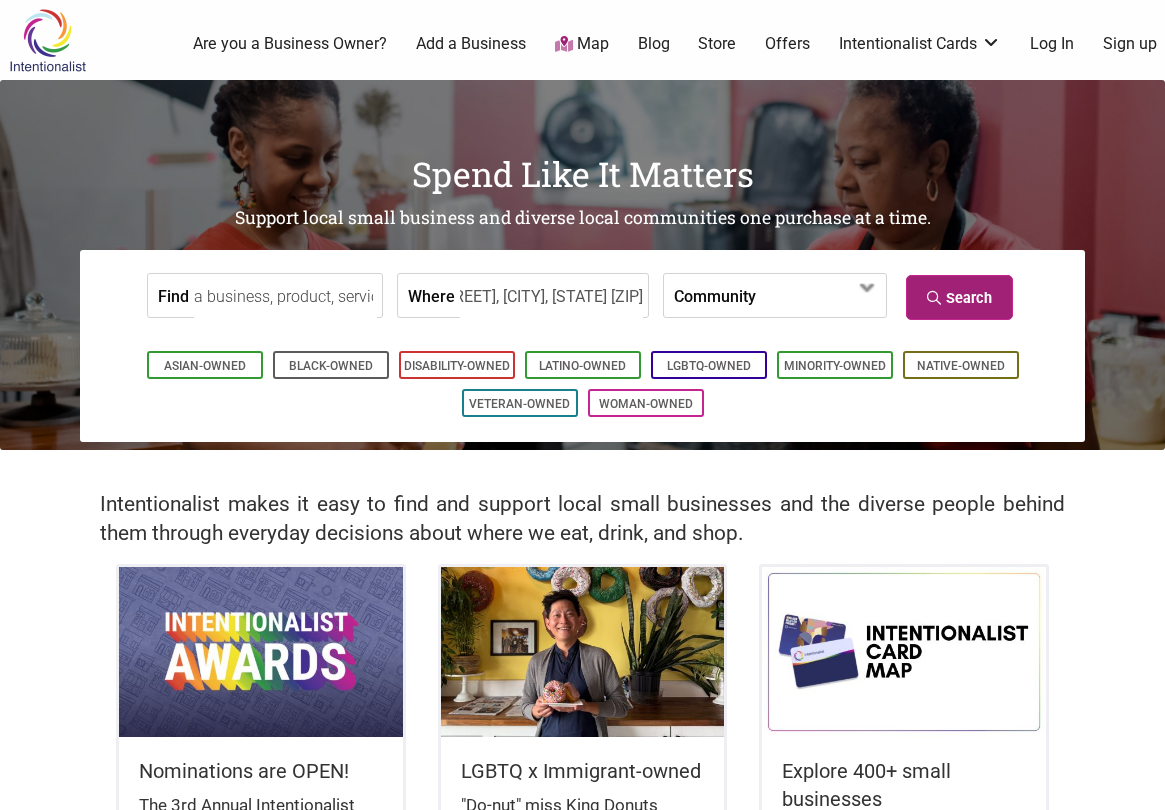 scroll, scrollTop: 0, scrollLeft: 0, axis: both 